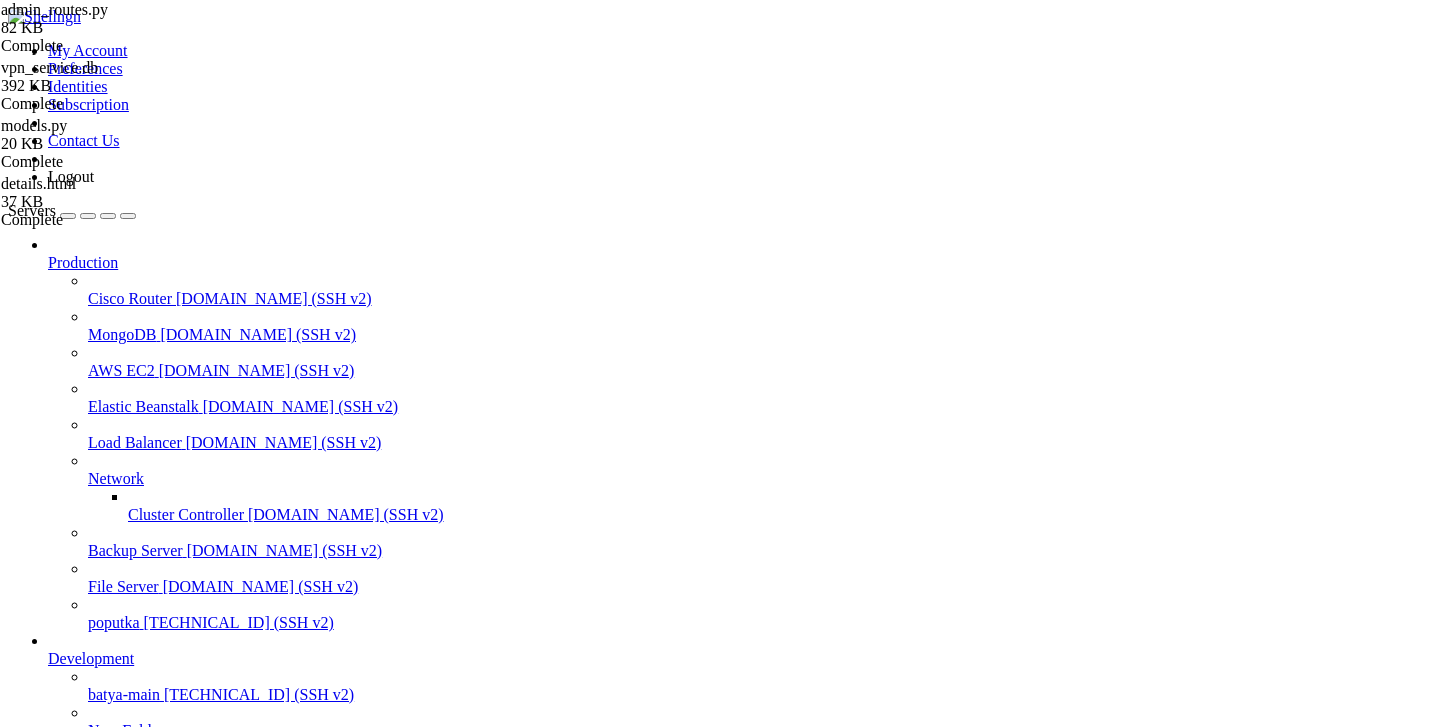 scroll, scrollTop: 0, scrollLeft: 0, axis: both 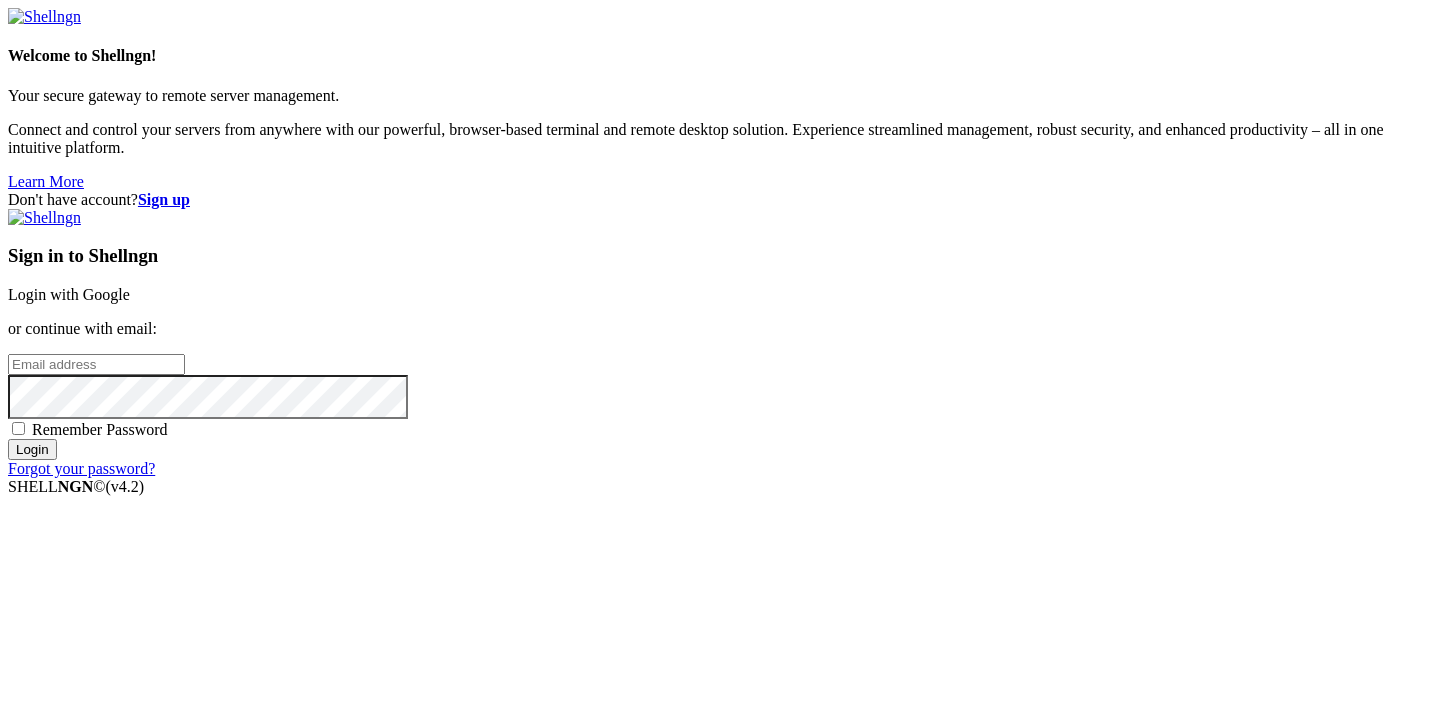 click on "Login with Google" at bounding box center (69, 294) 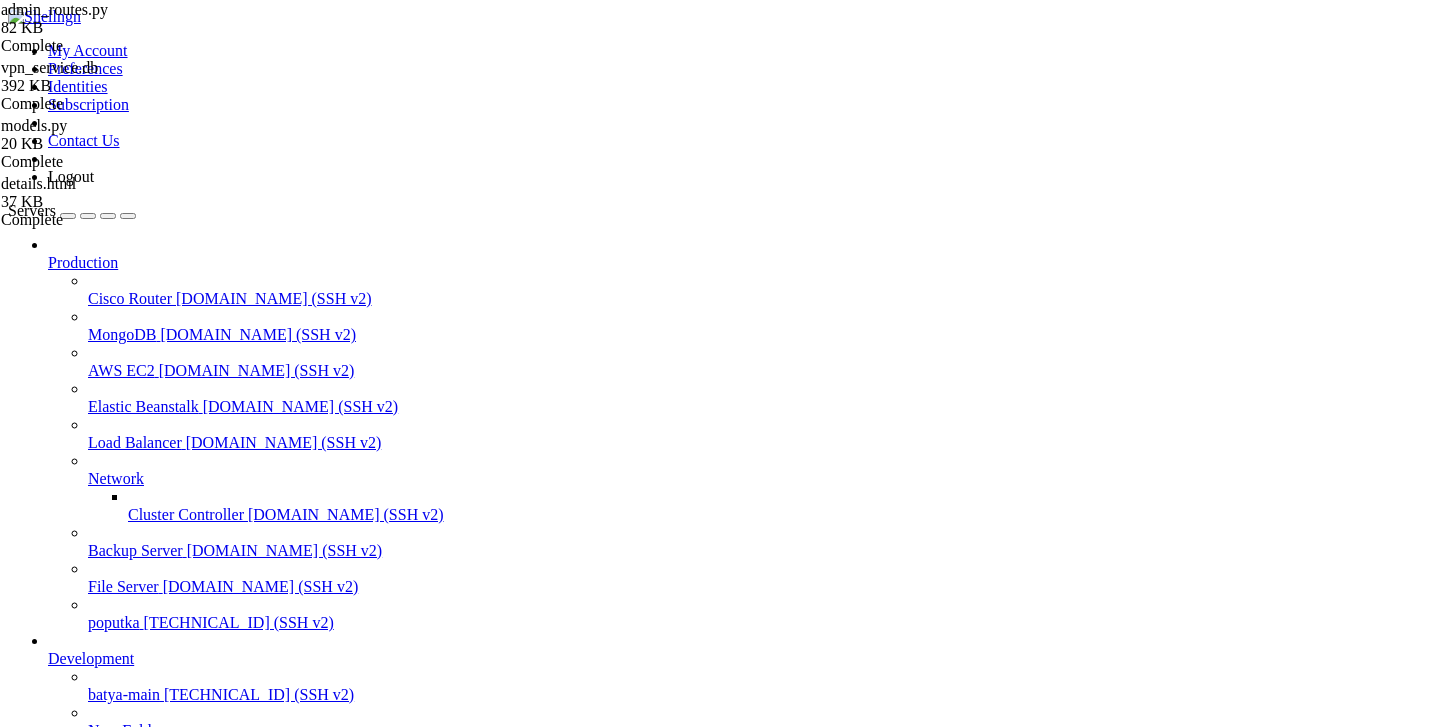 scroll, scrollTop: 0, scrollLeft: 0, axis: both 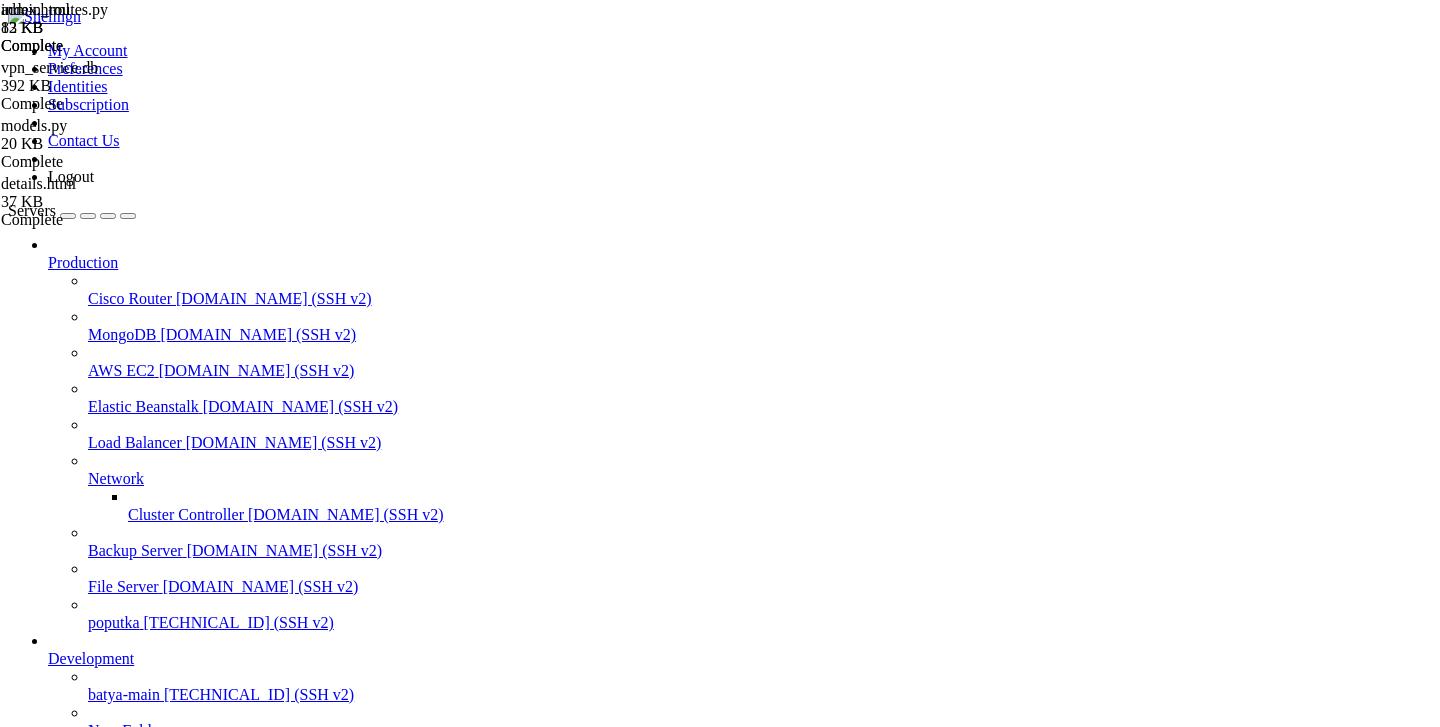 click on "batya-main" at bounding box center (84, 834) 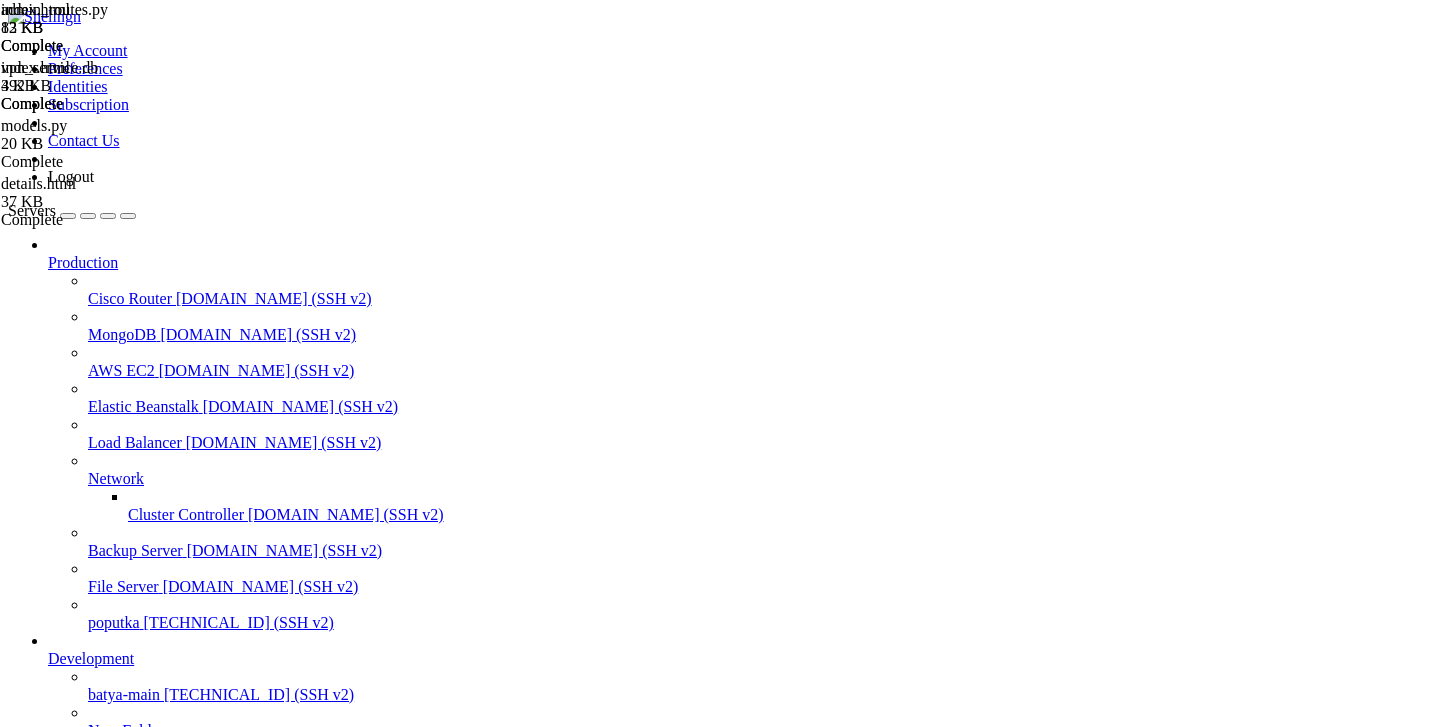 click on "batya-main" at bounding box center [84, 870] 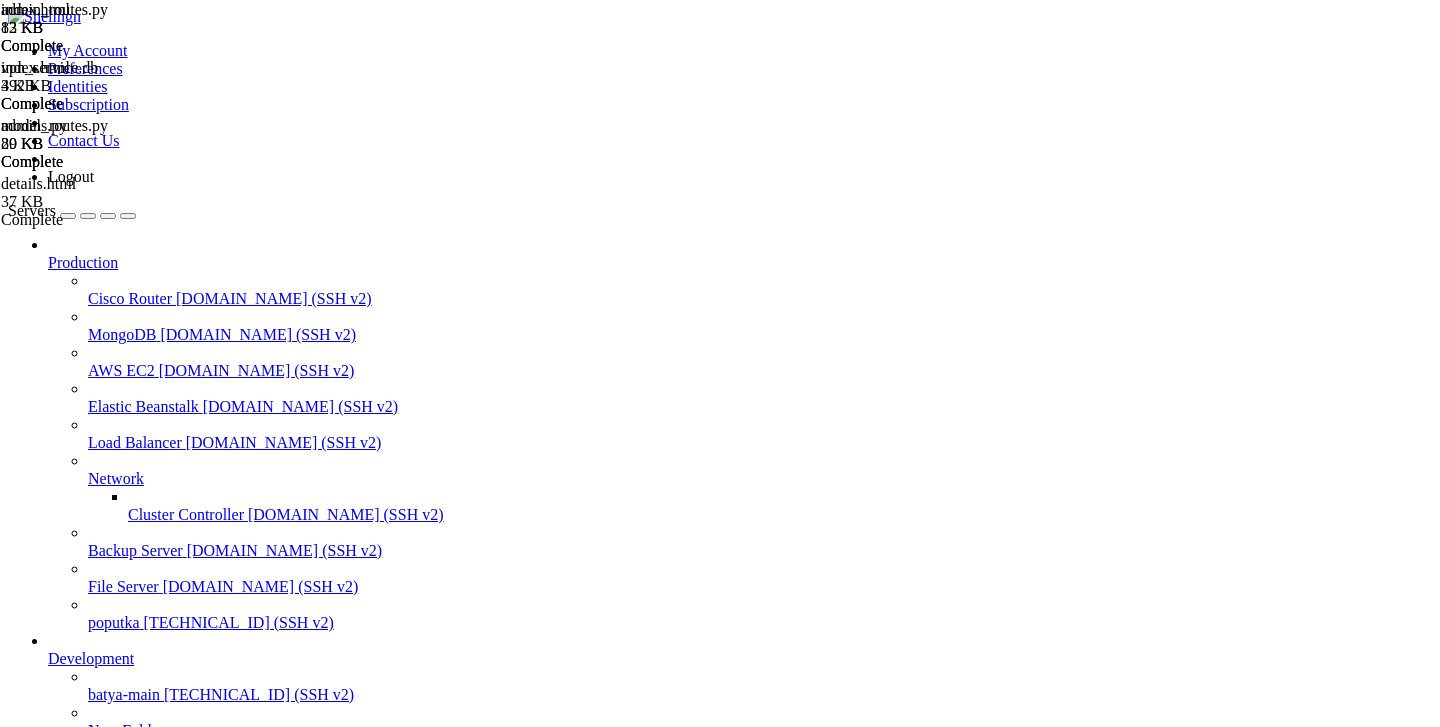 scroll, scrollTop: 108, scrollLeft: 0, axis: vertical 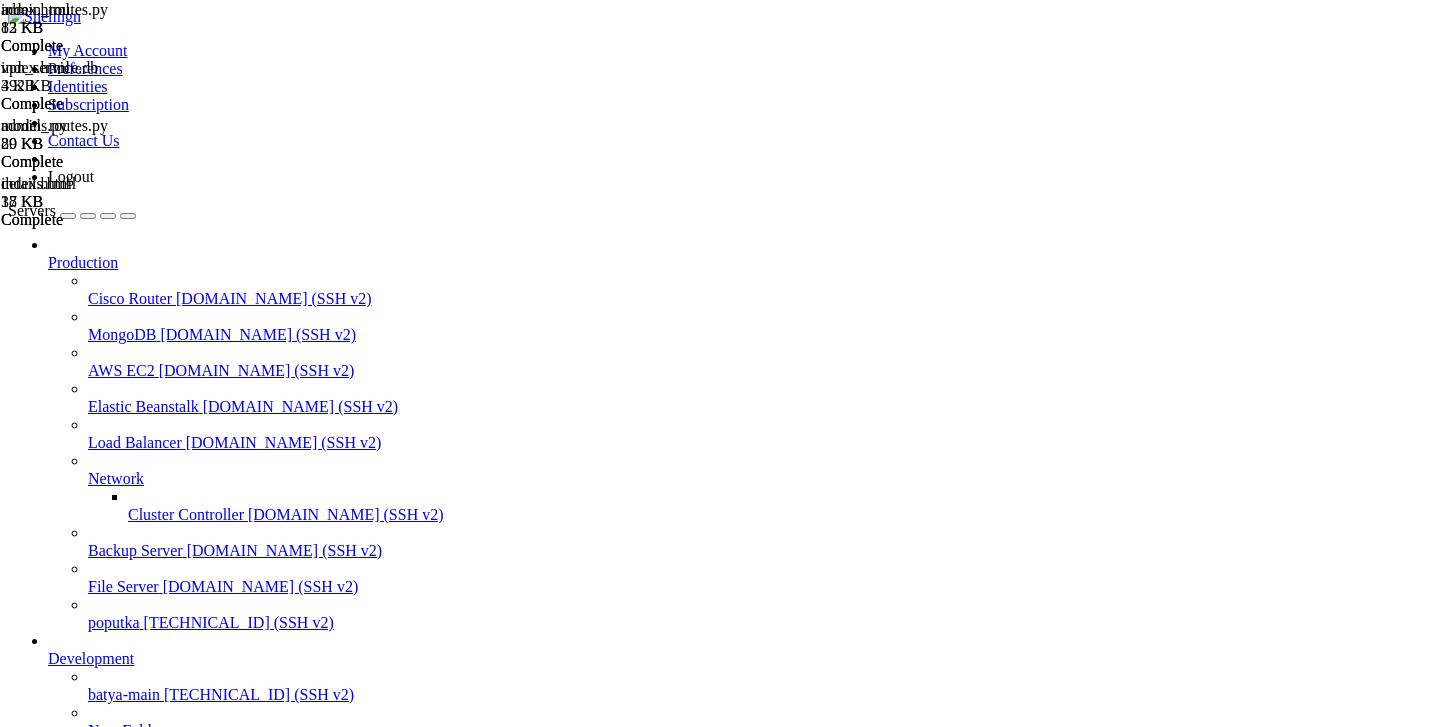 click on "batya-main
" at bounding box center [740, 880] 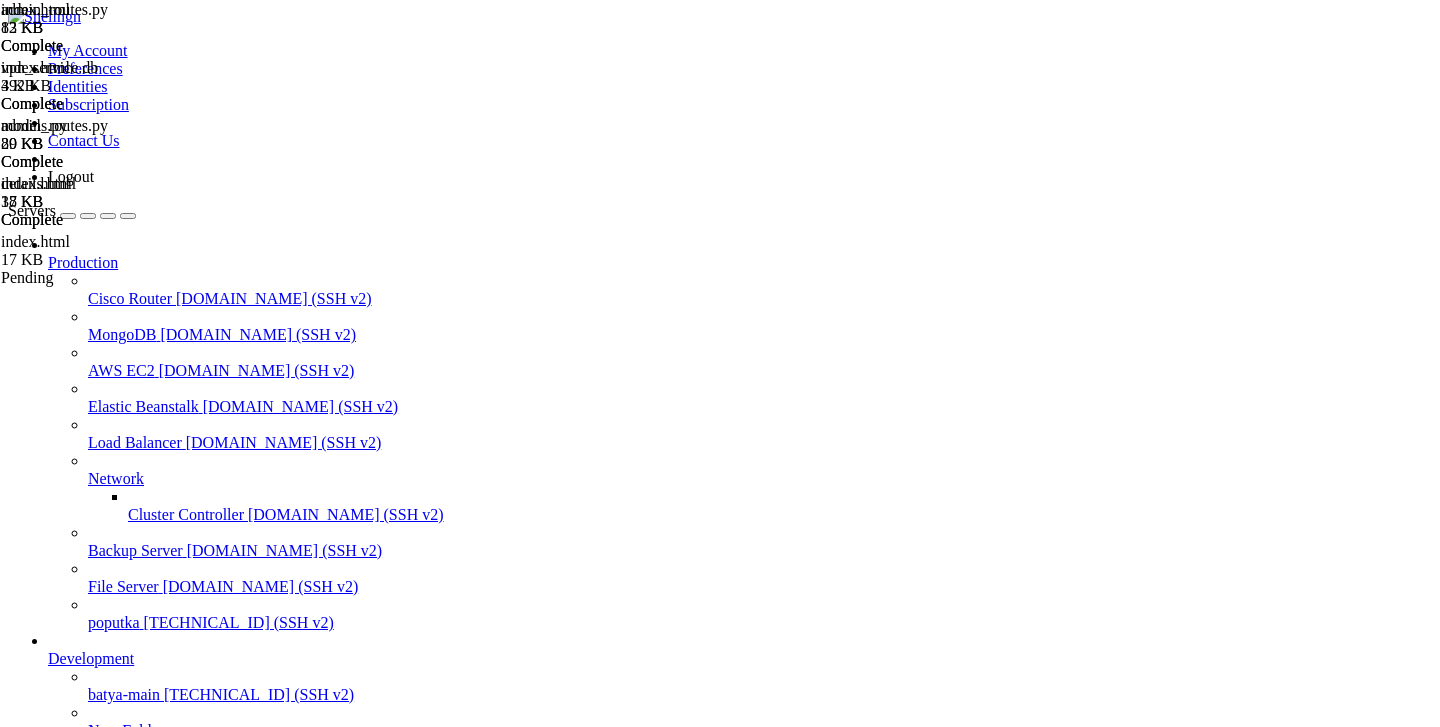 click on "Reconnect" at bounding box center (48, 2708) 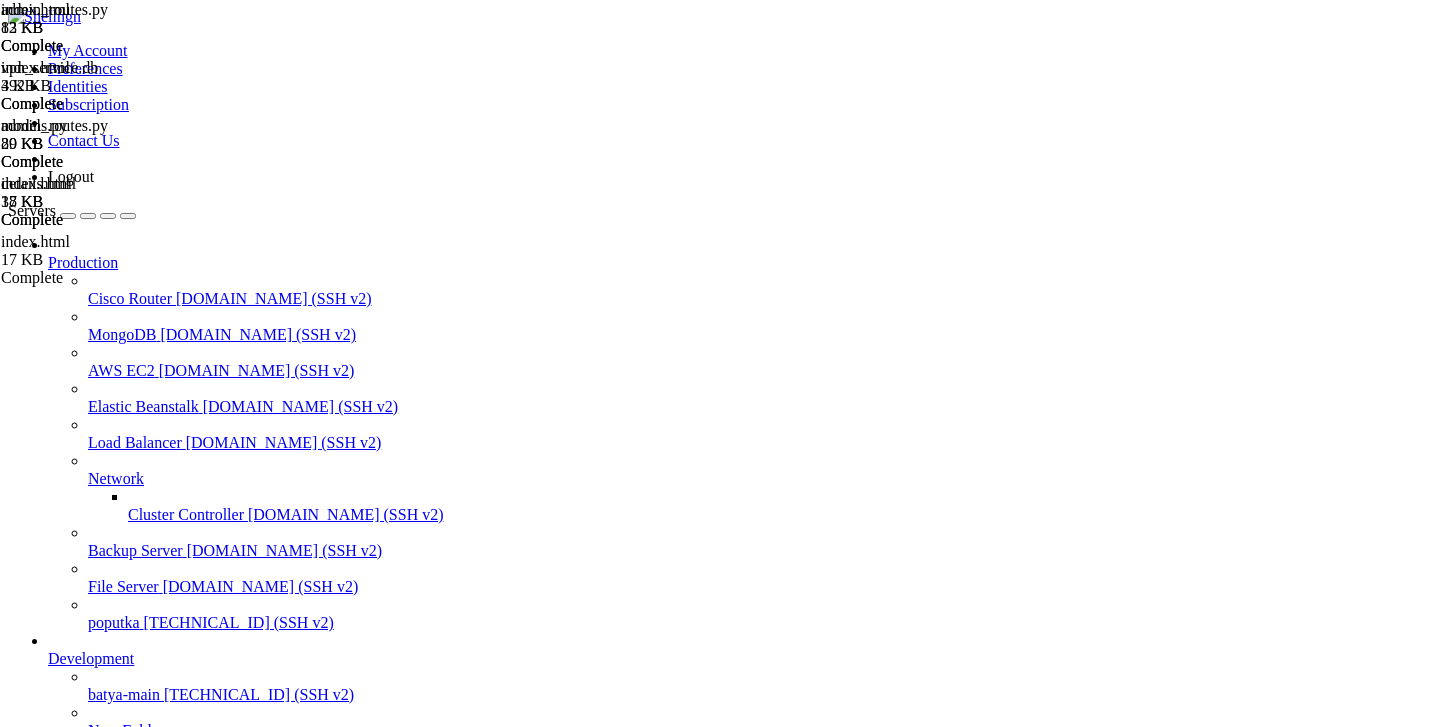 click on "batya-main
" at bounding box center (740, 880) 